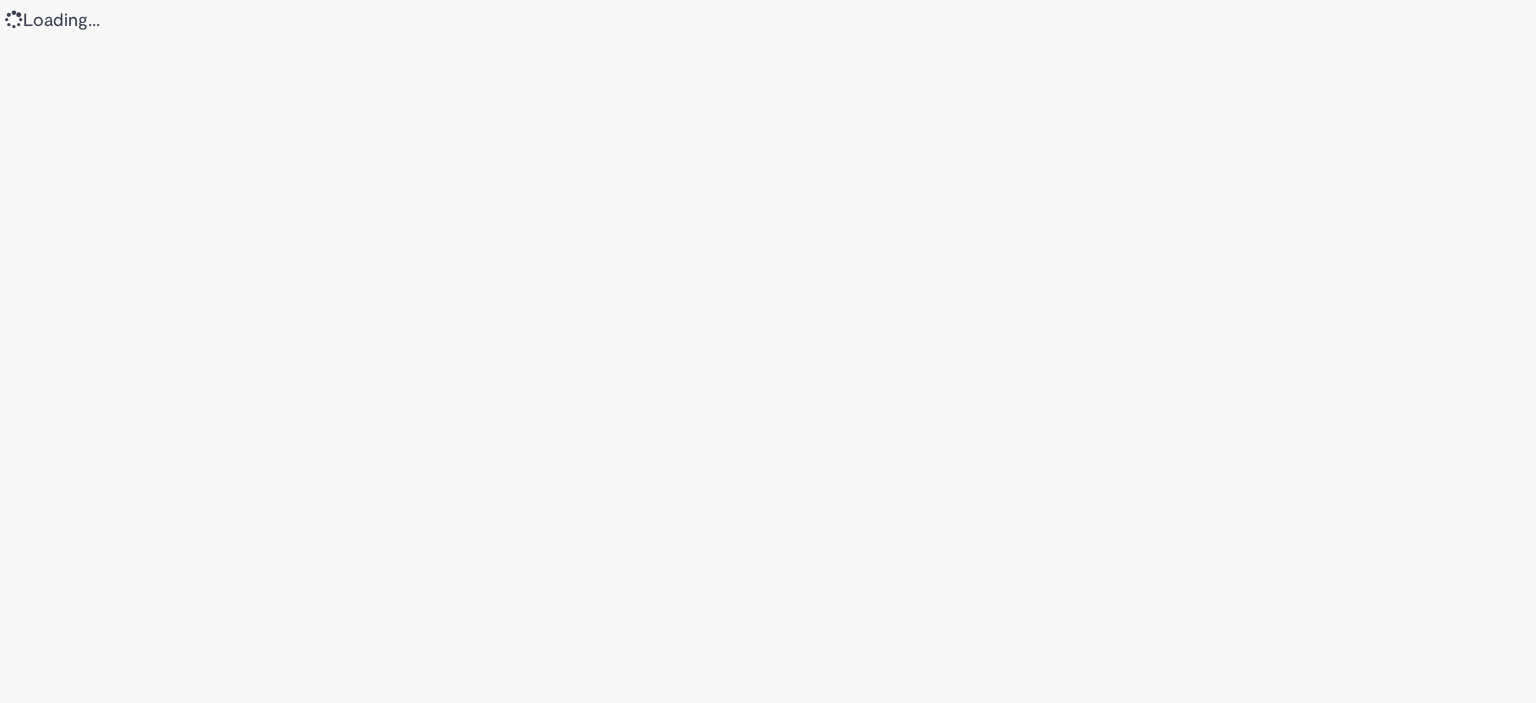 scroll, scrollTop: 0, scrollLeft: 0, axis: both 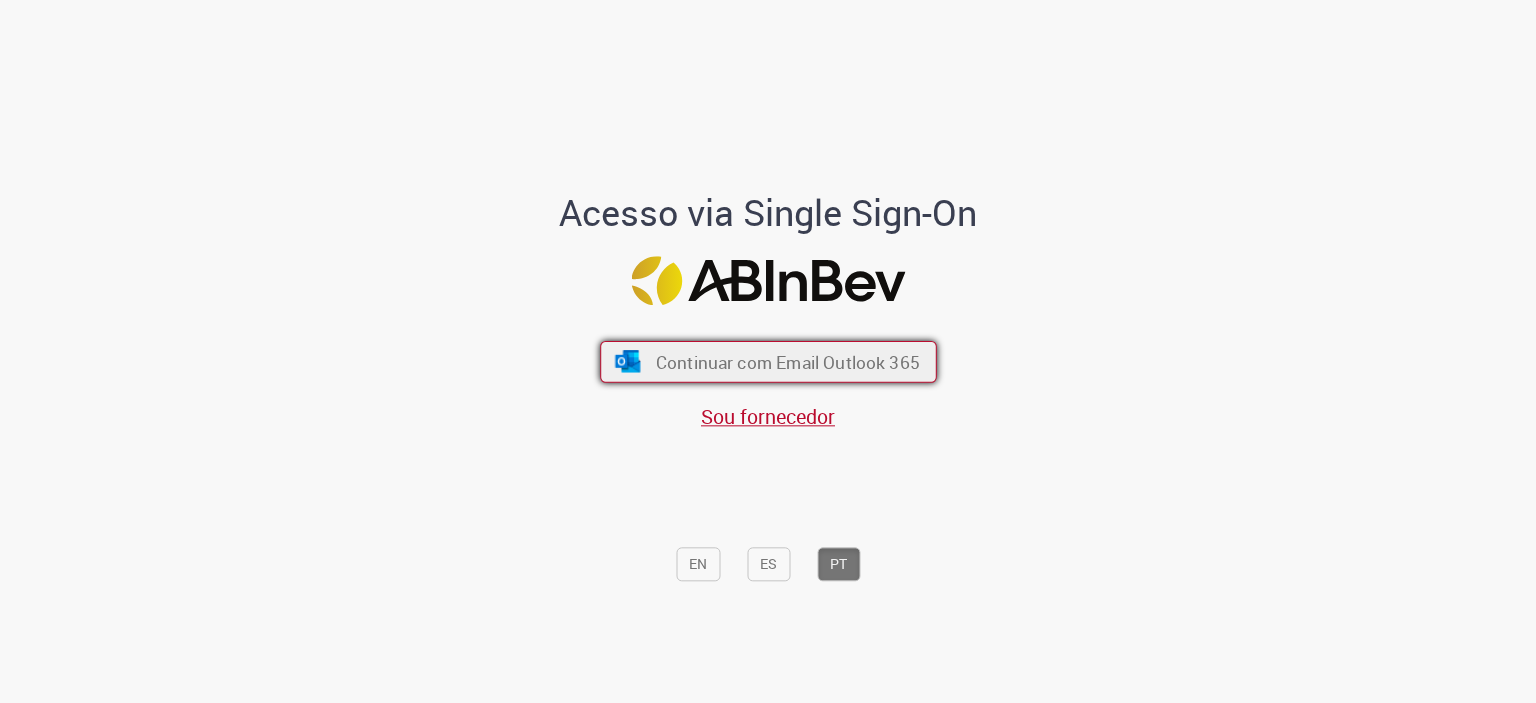 click on "Continuar com Email Outlook 365" at bounding box center [787, 361] 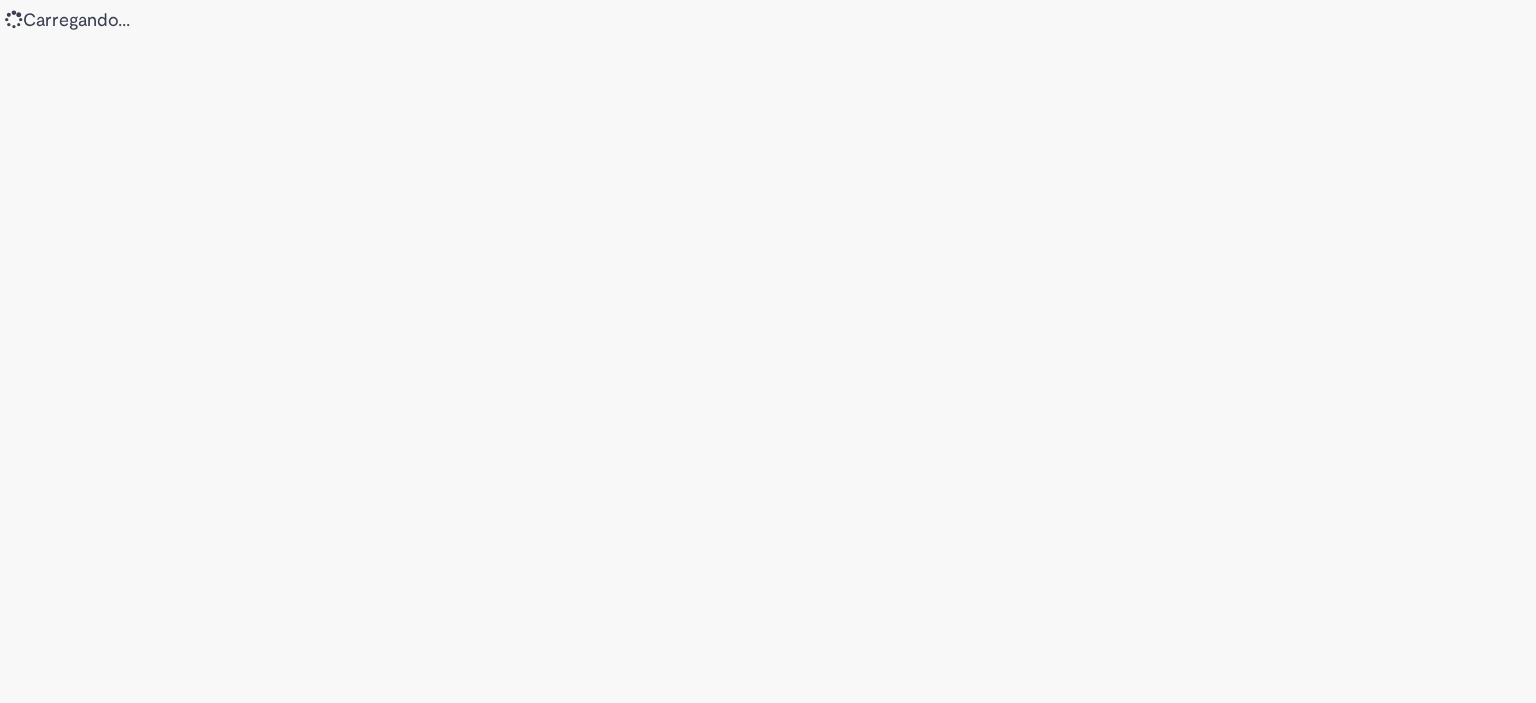 scroll, scrollTop: 0, scrollLeft: 0, axis: both 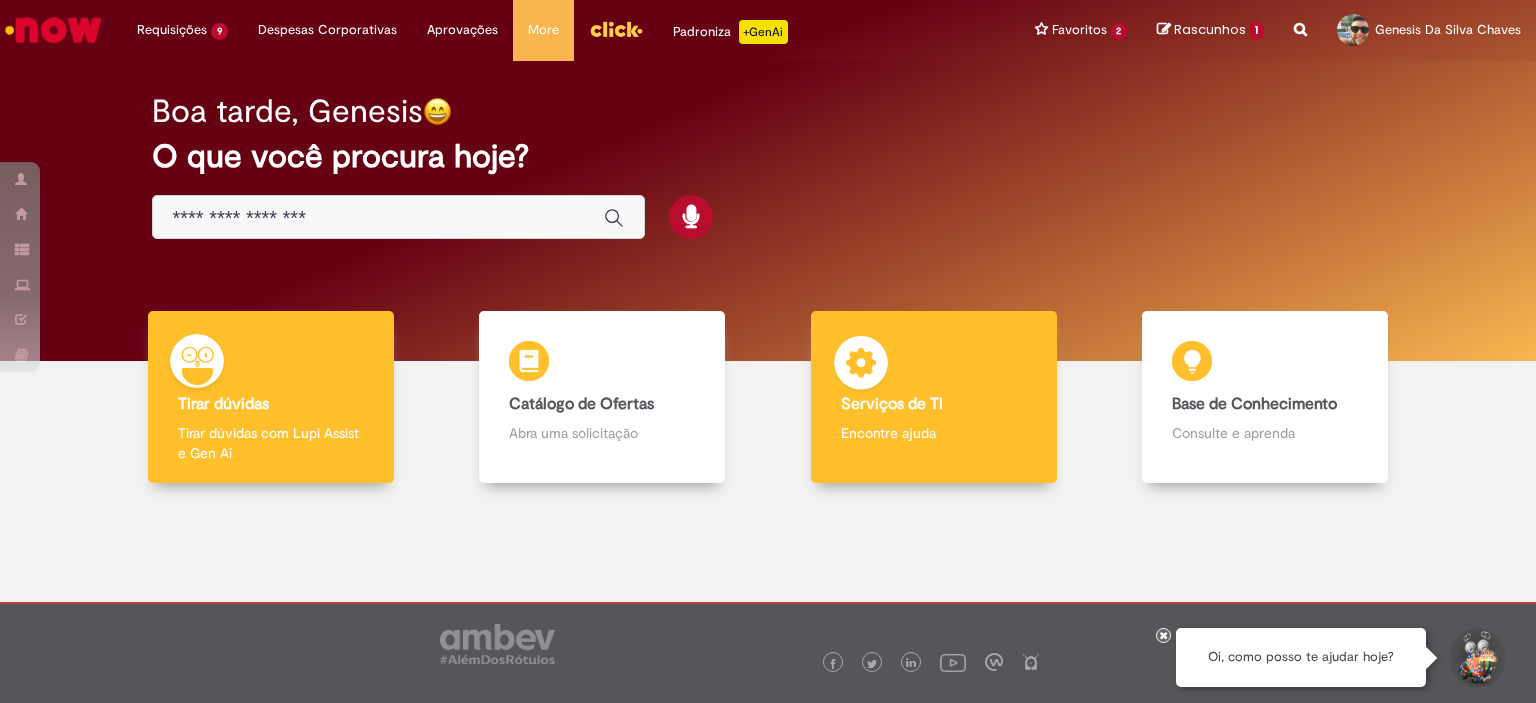 click at bounding box center [861, 366] 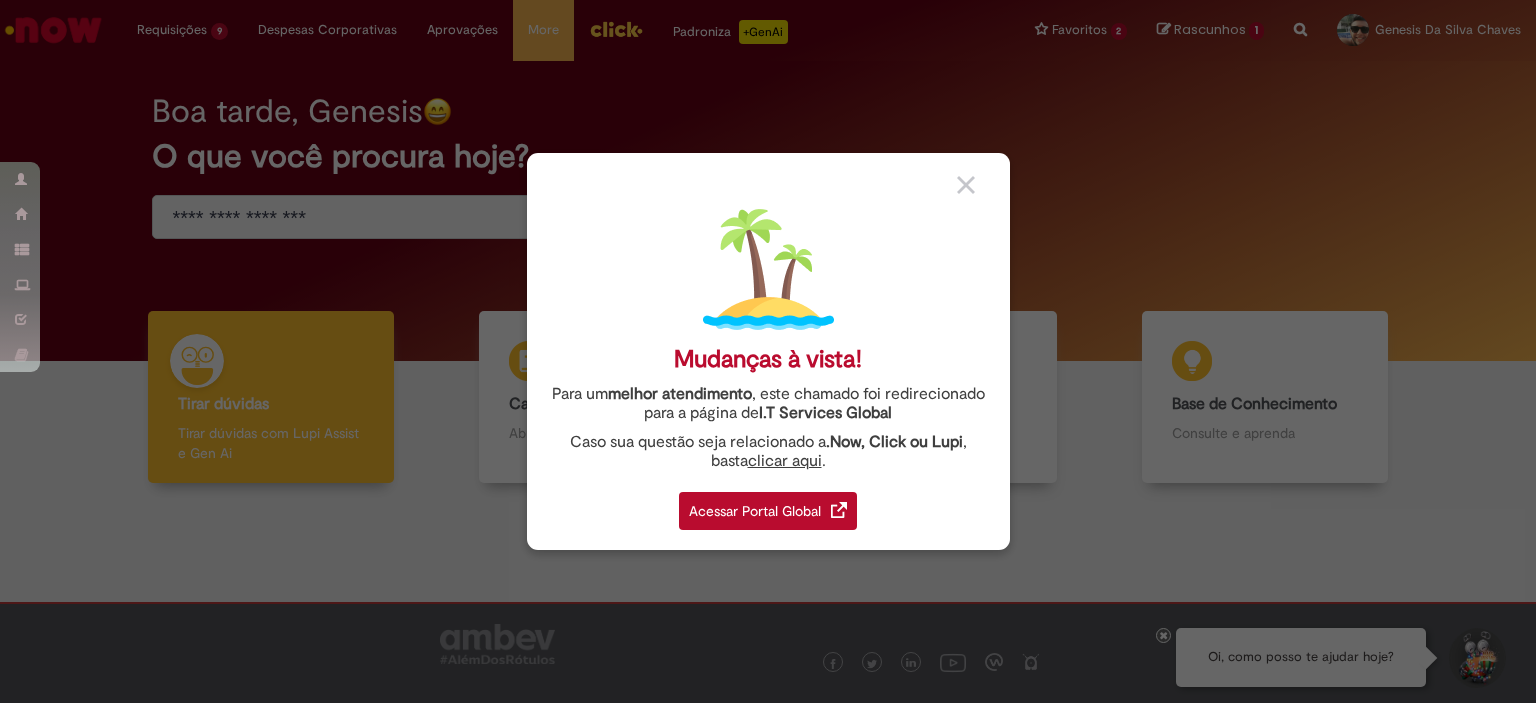 click on "Acessar Portal Global" at bounding box center [768, 511] 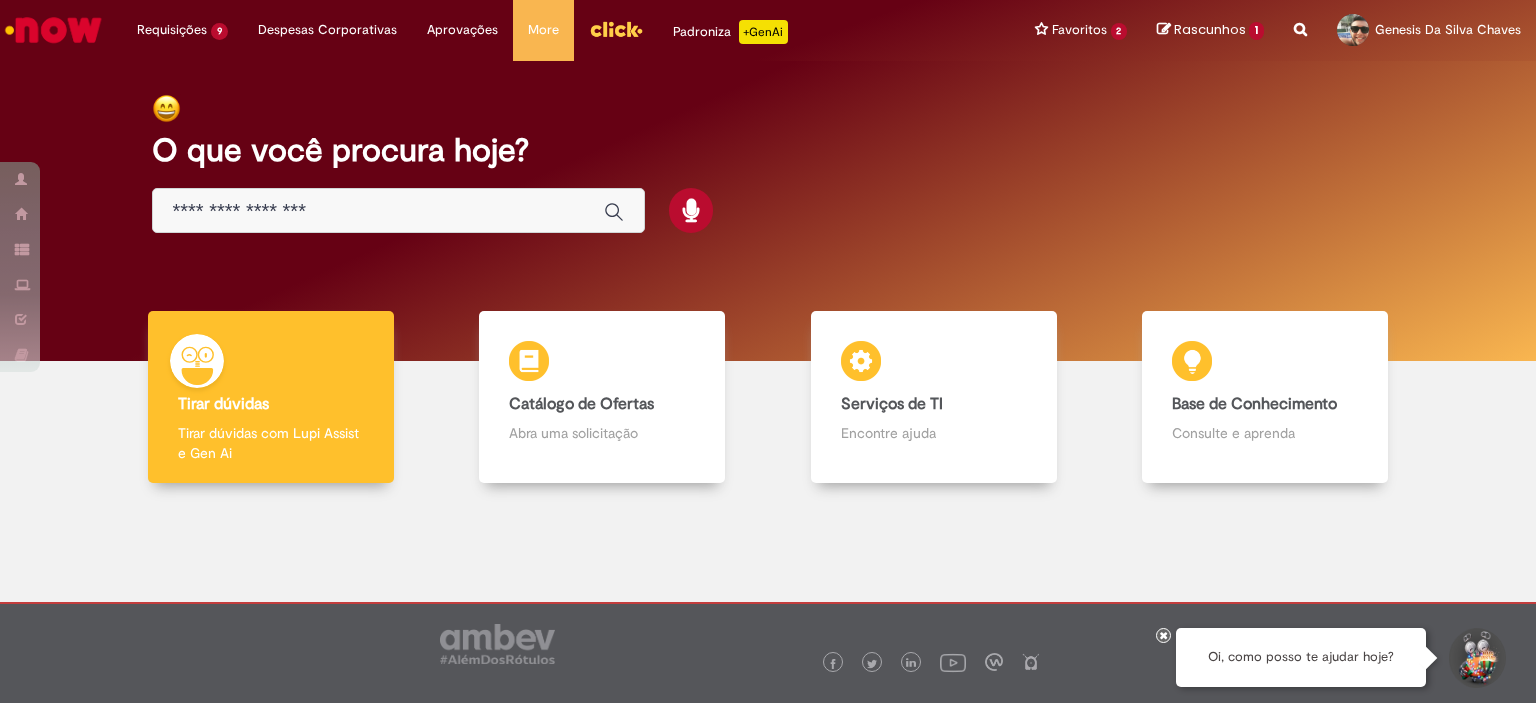 scroll, scrollTop: 0, scrollLeft: 0, axis: both 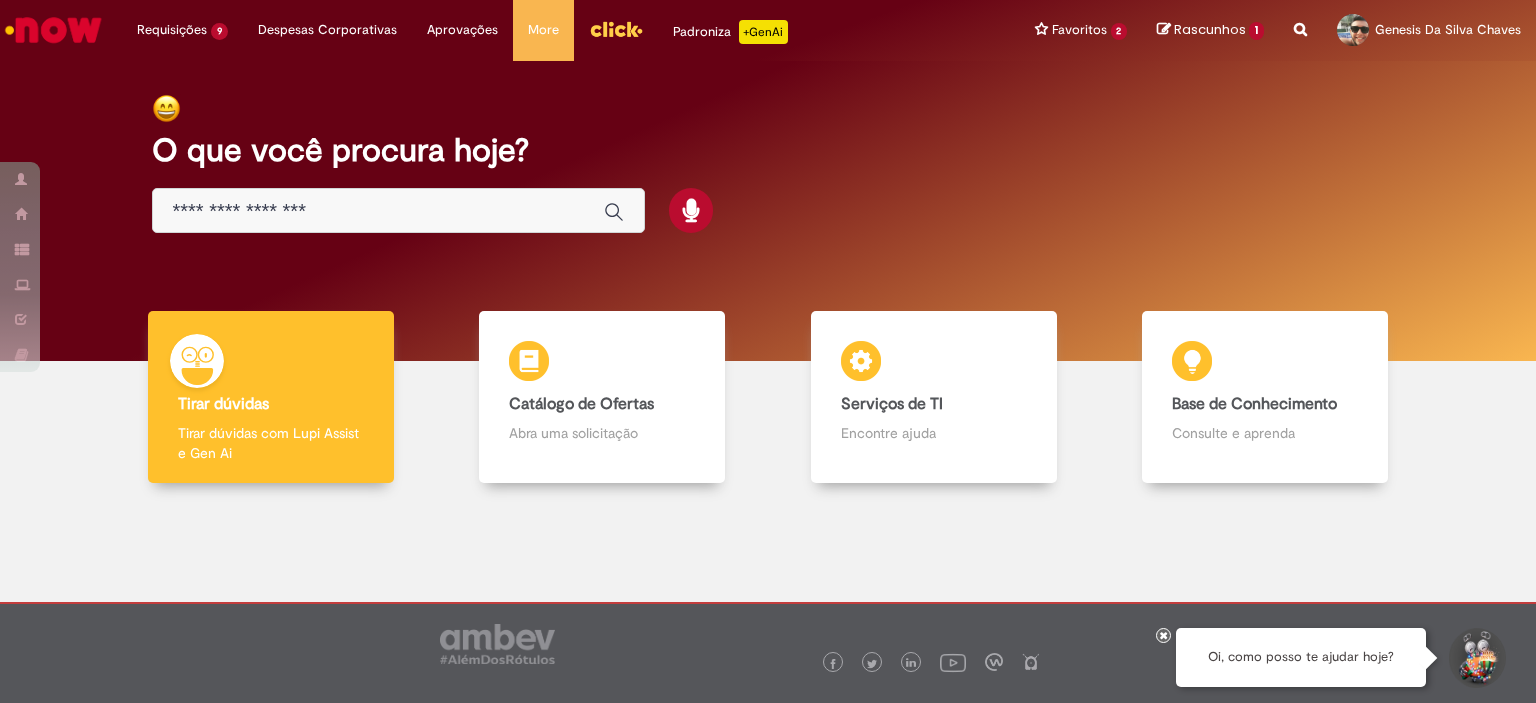 click at bounding box center [378, 211] 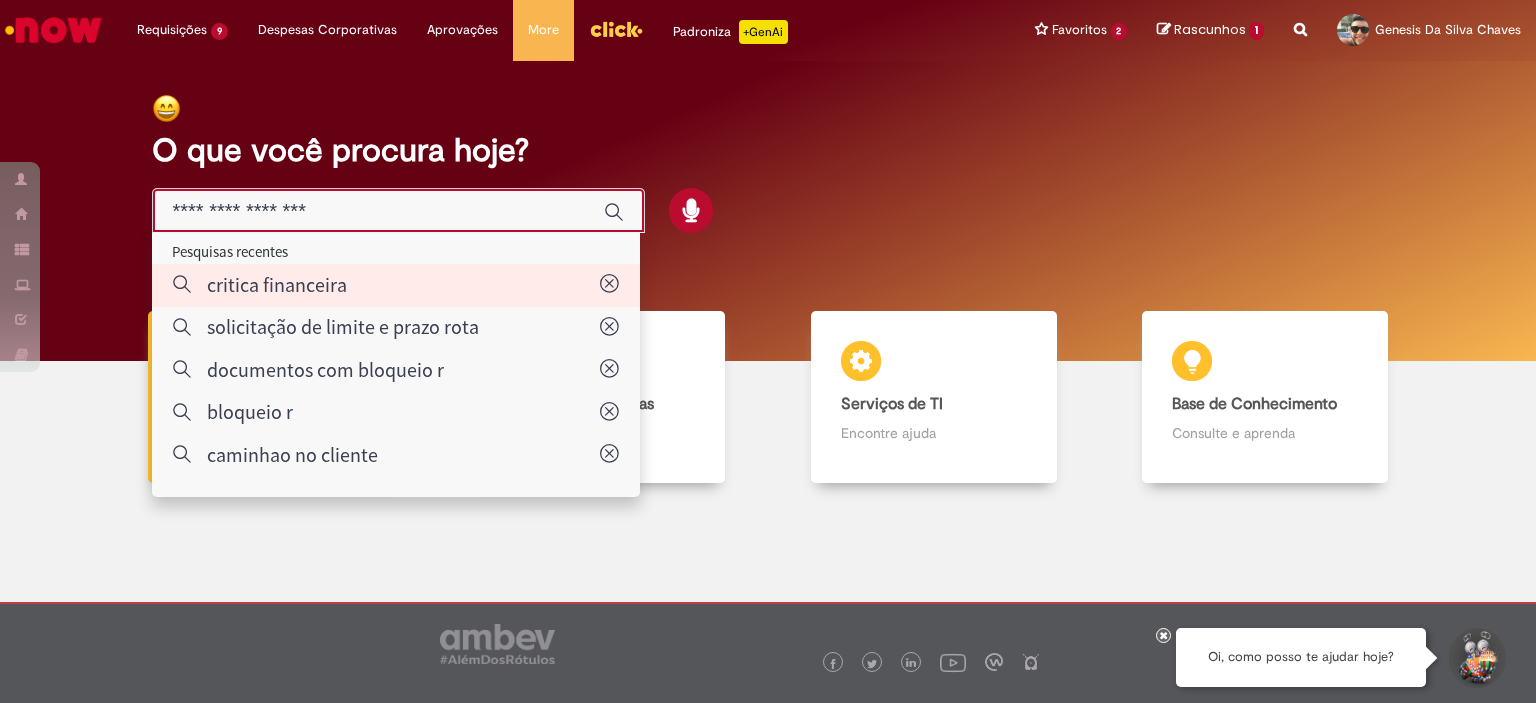 type on "**********" 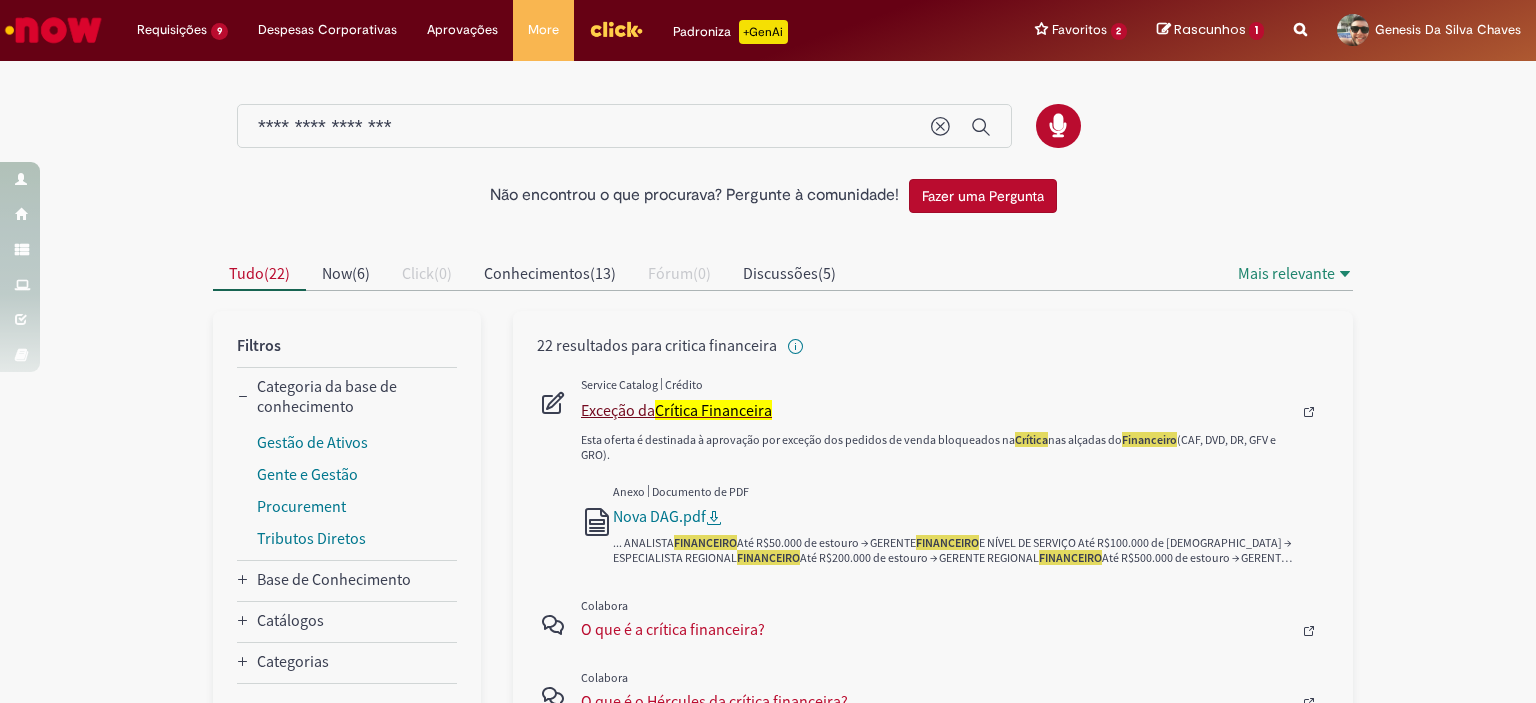 click on "Crítica Financeira" at bounding box center [713, 410] 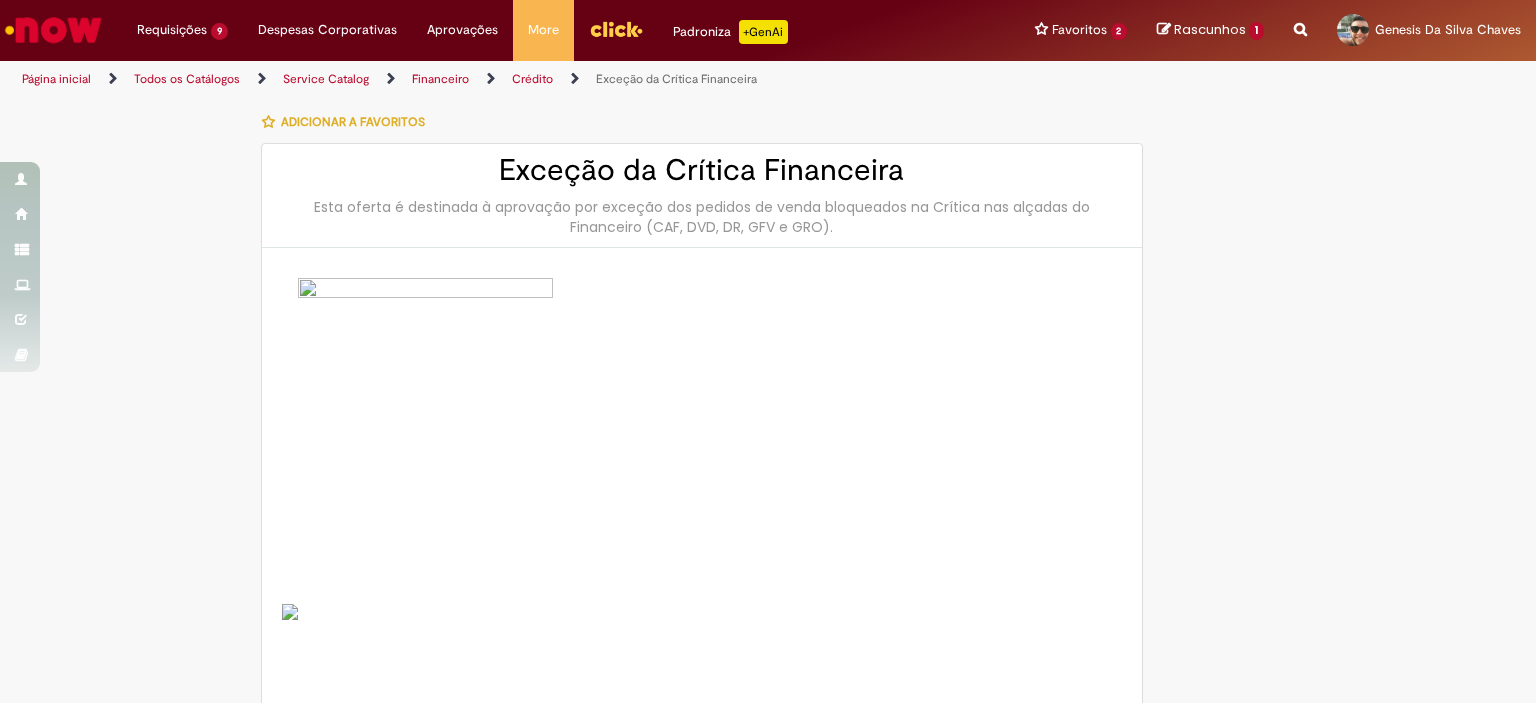 type on "********" 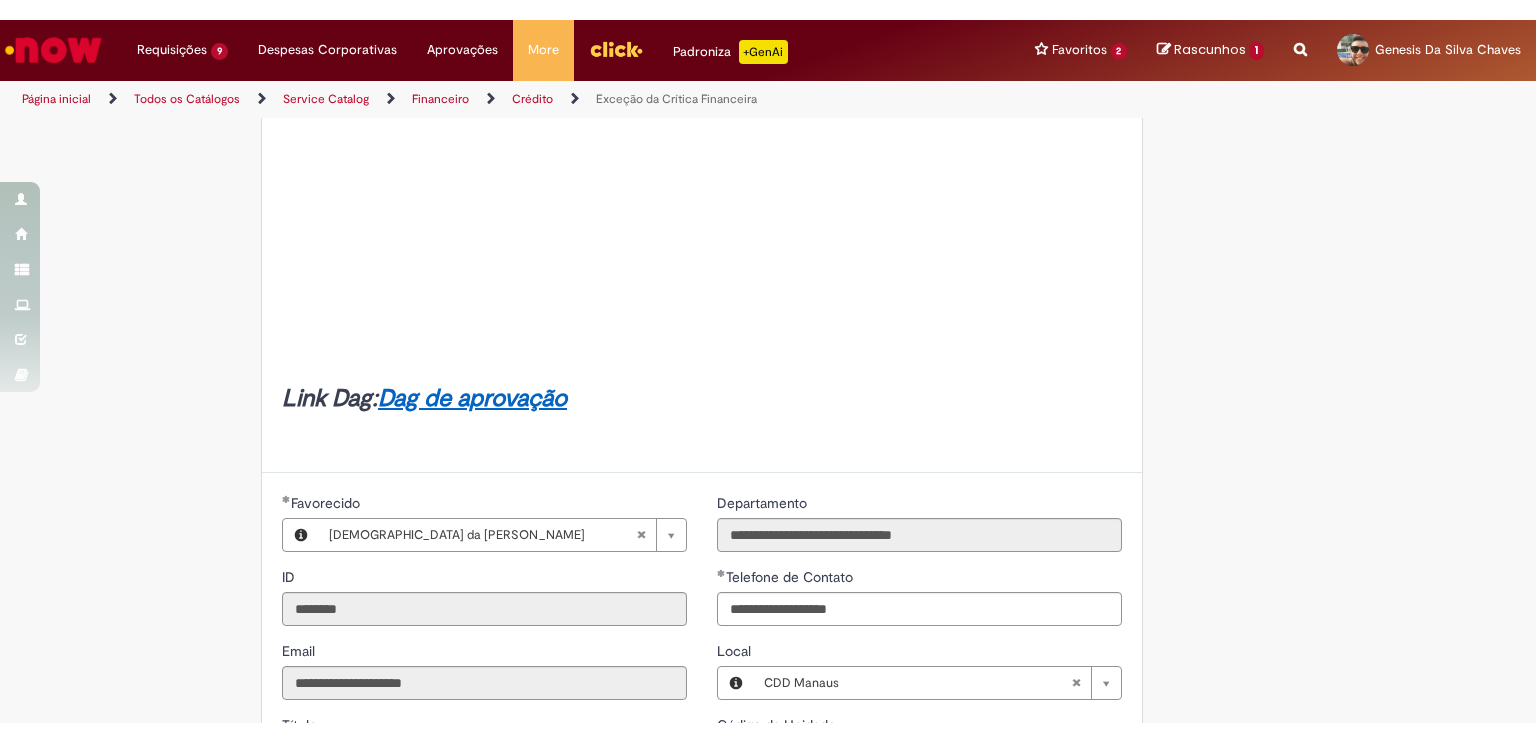 scroll, scrollTop: 1100, scrollLeft: 0, axis: vertical 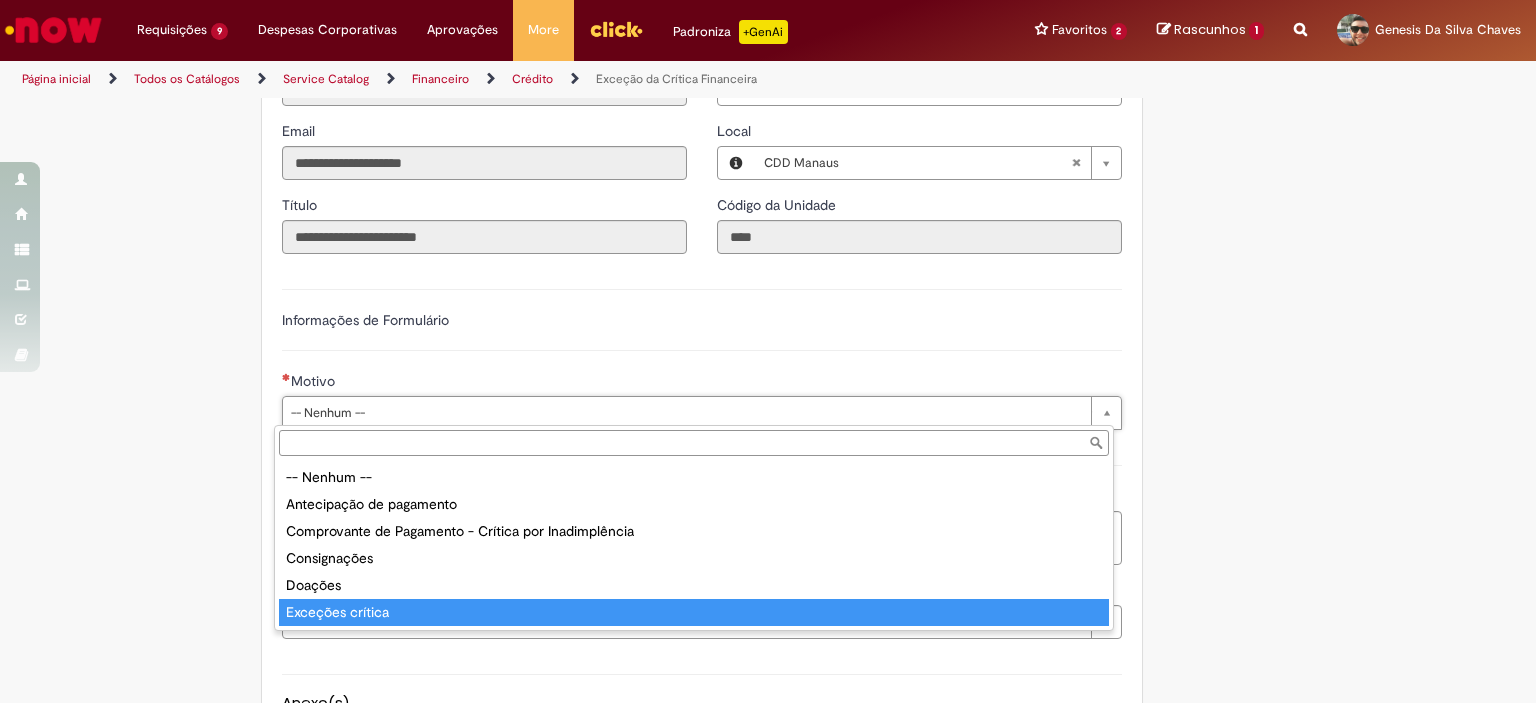 type on "**********" 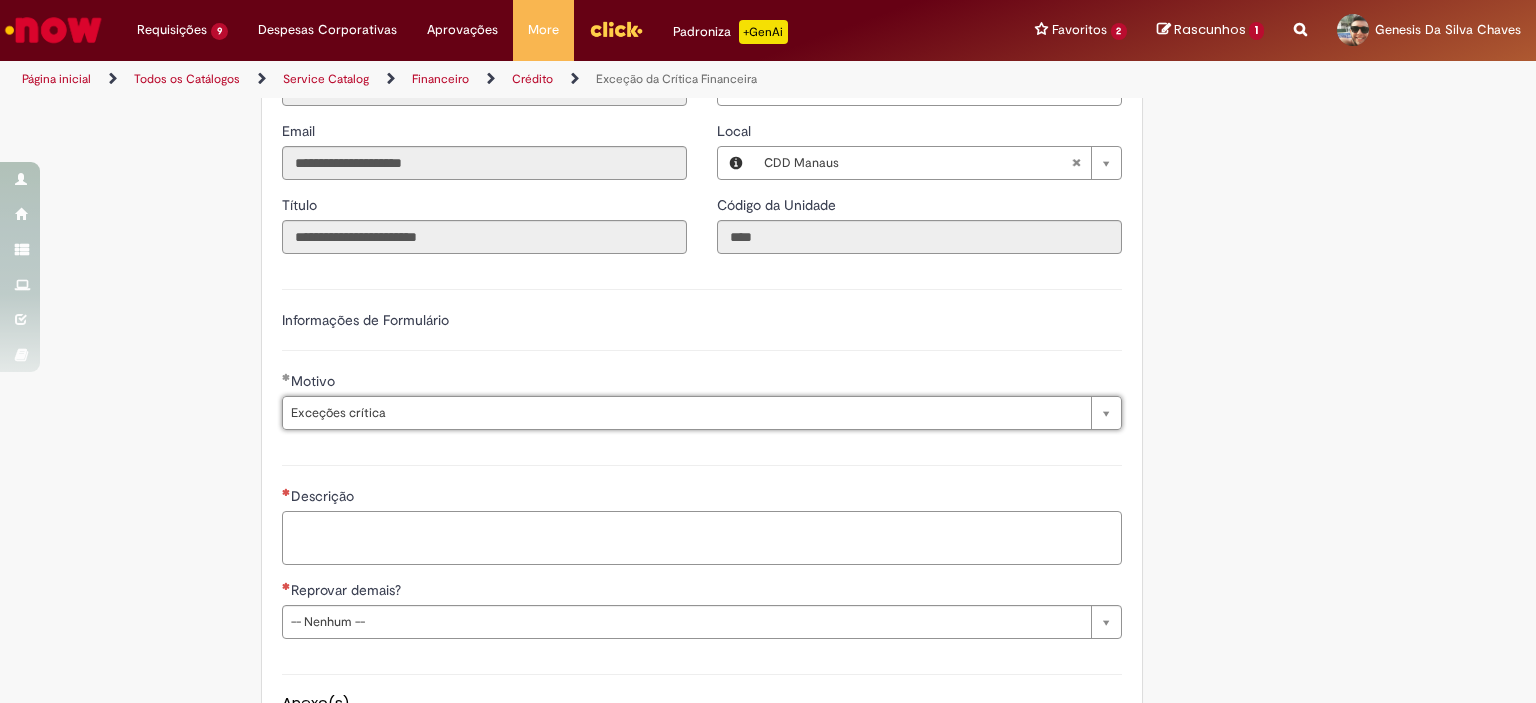 click on "Descrição" at bounding box center [702, 538] 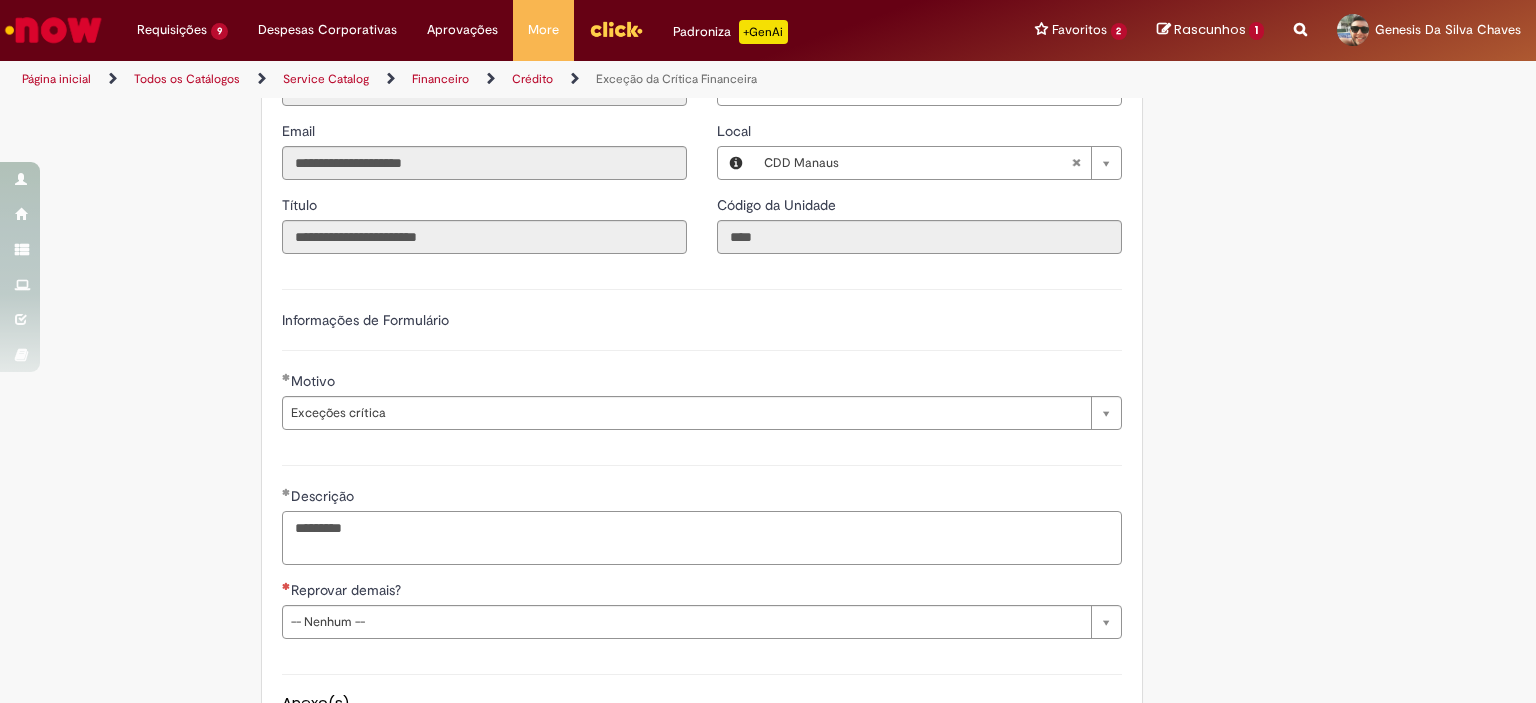 paste on "*****" 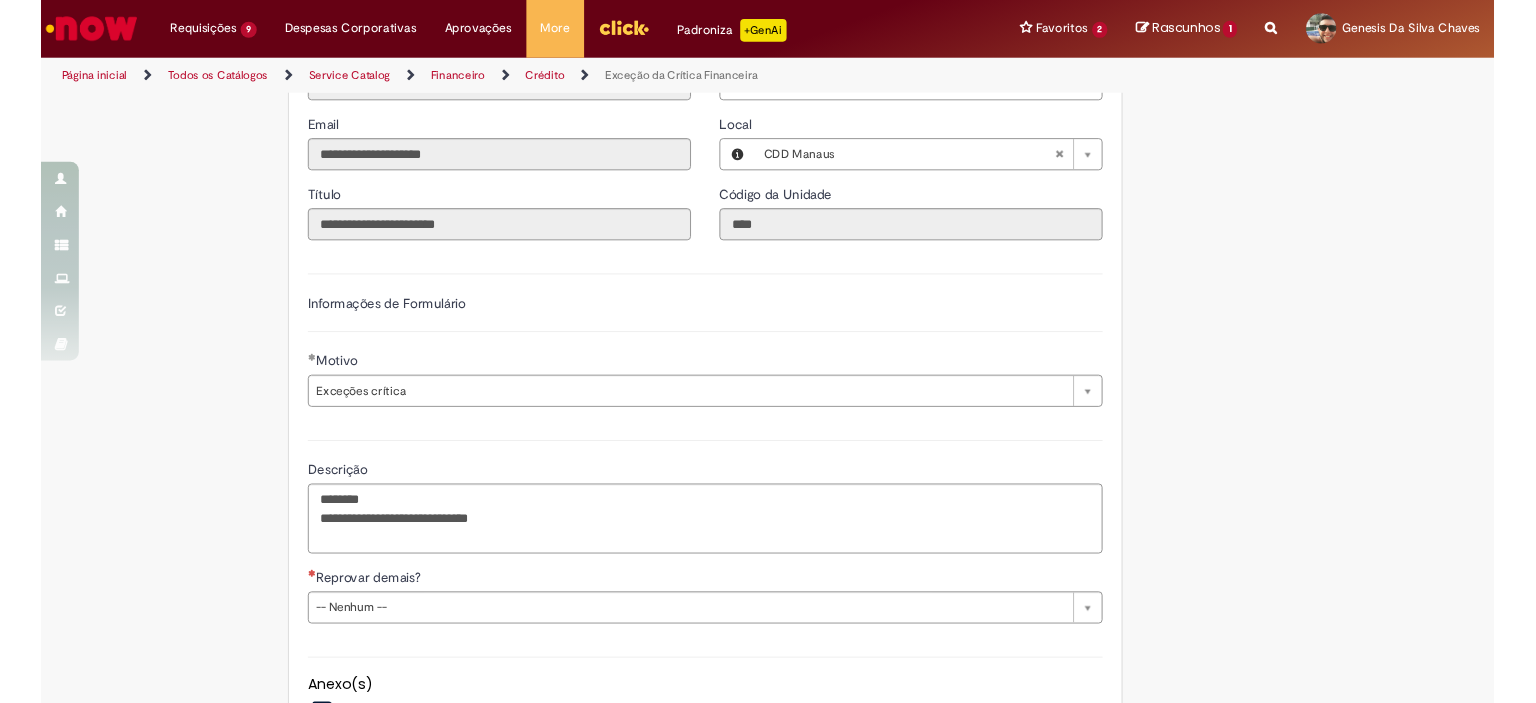 scroll, scrollTop: 1100, scrollLeft: 0, axis: vertical 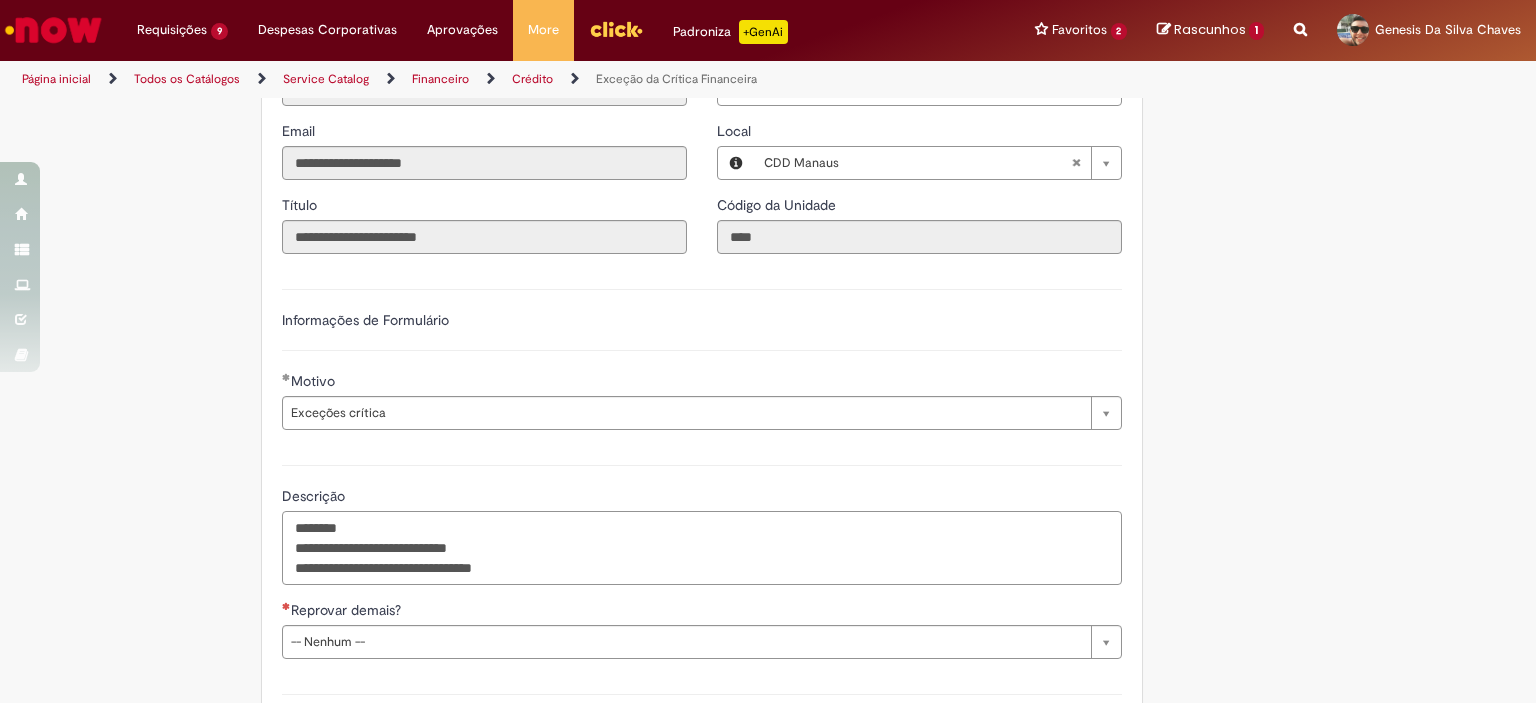 paste on "******" 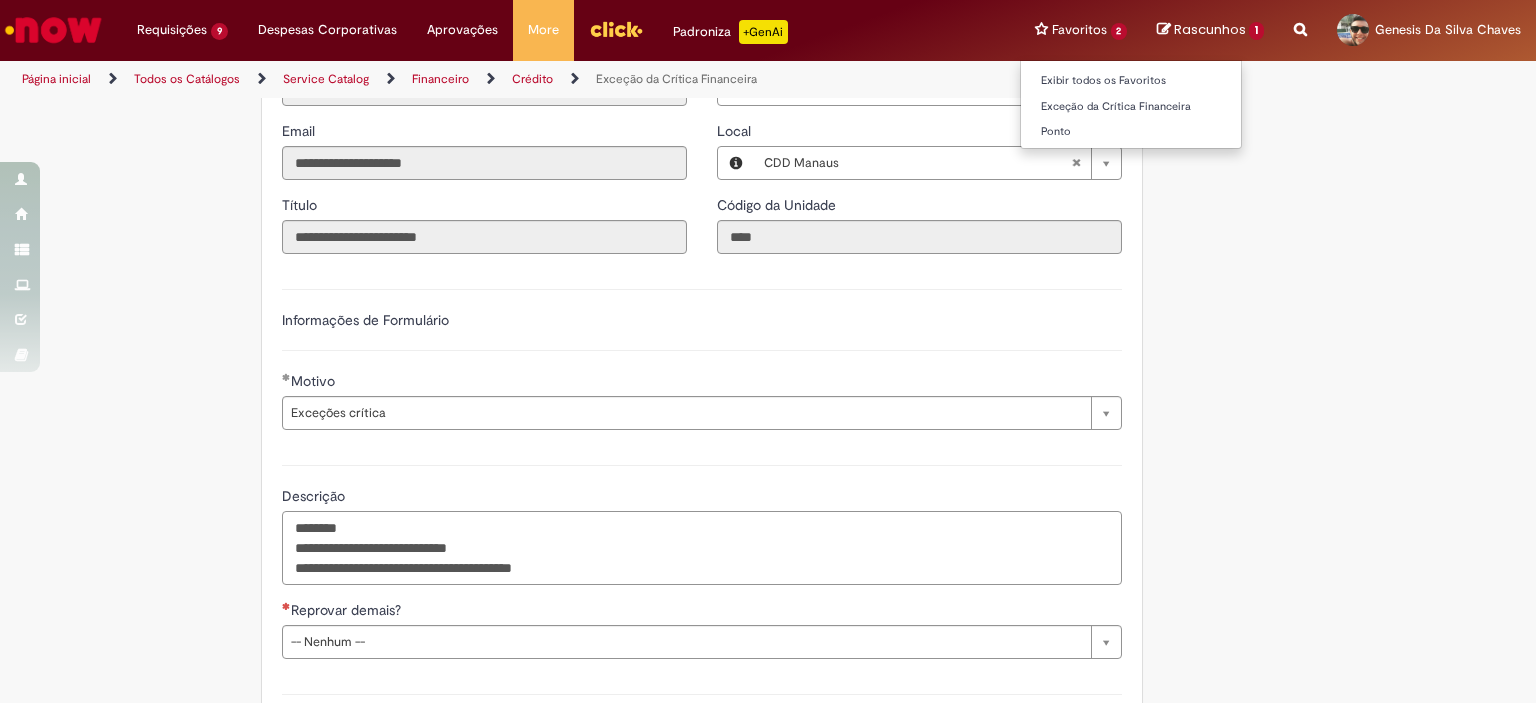 paste on "******" 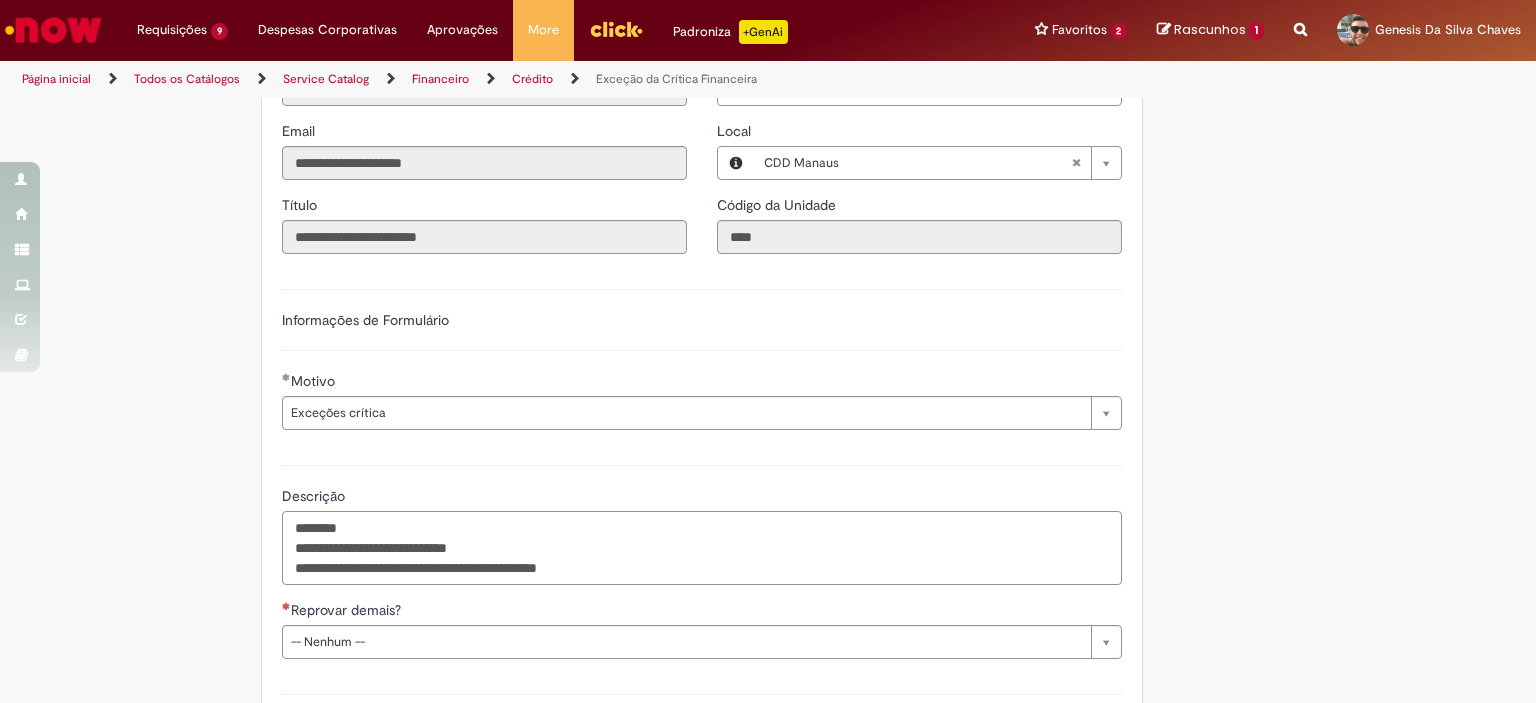 type on "**********" 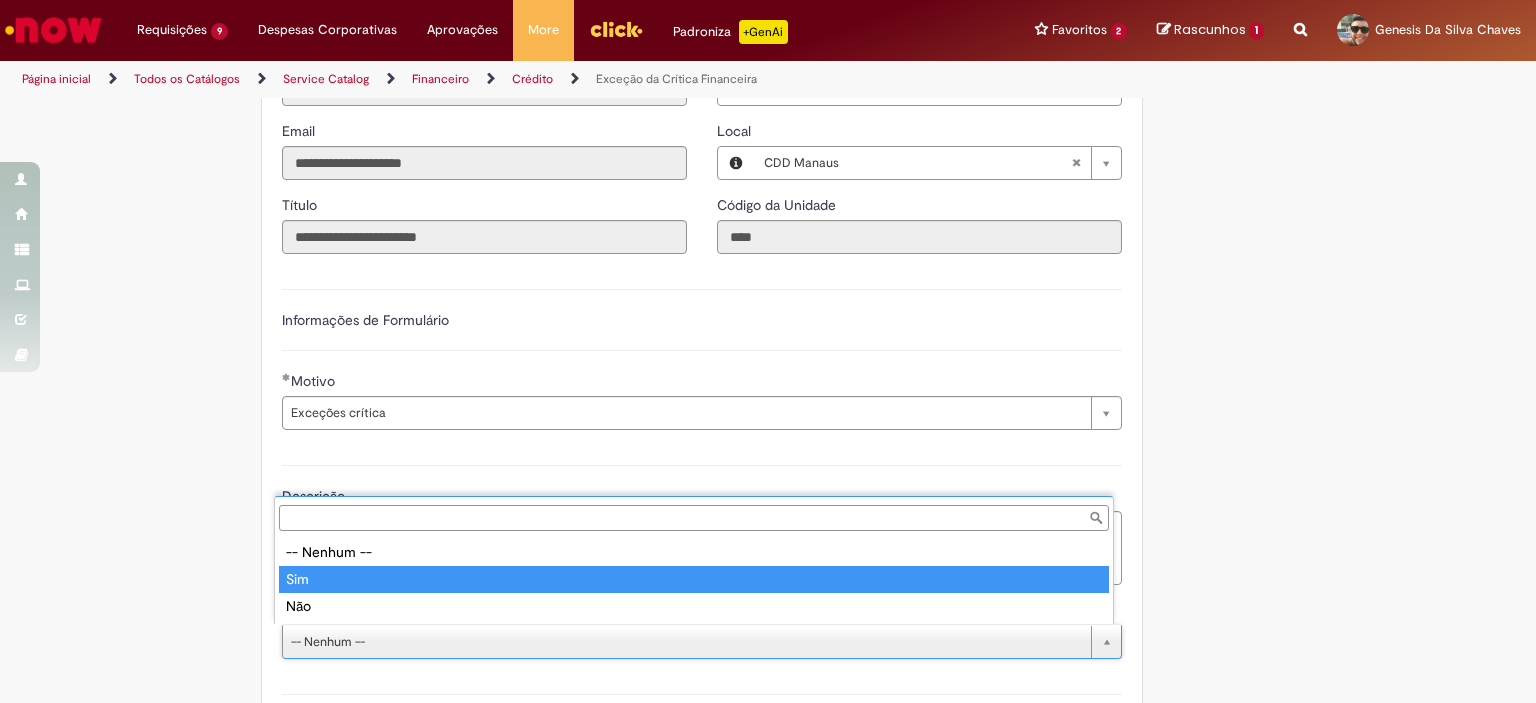 type on "***" 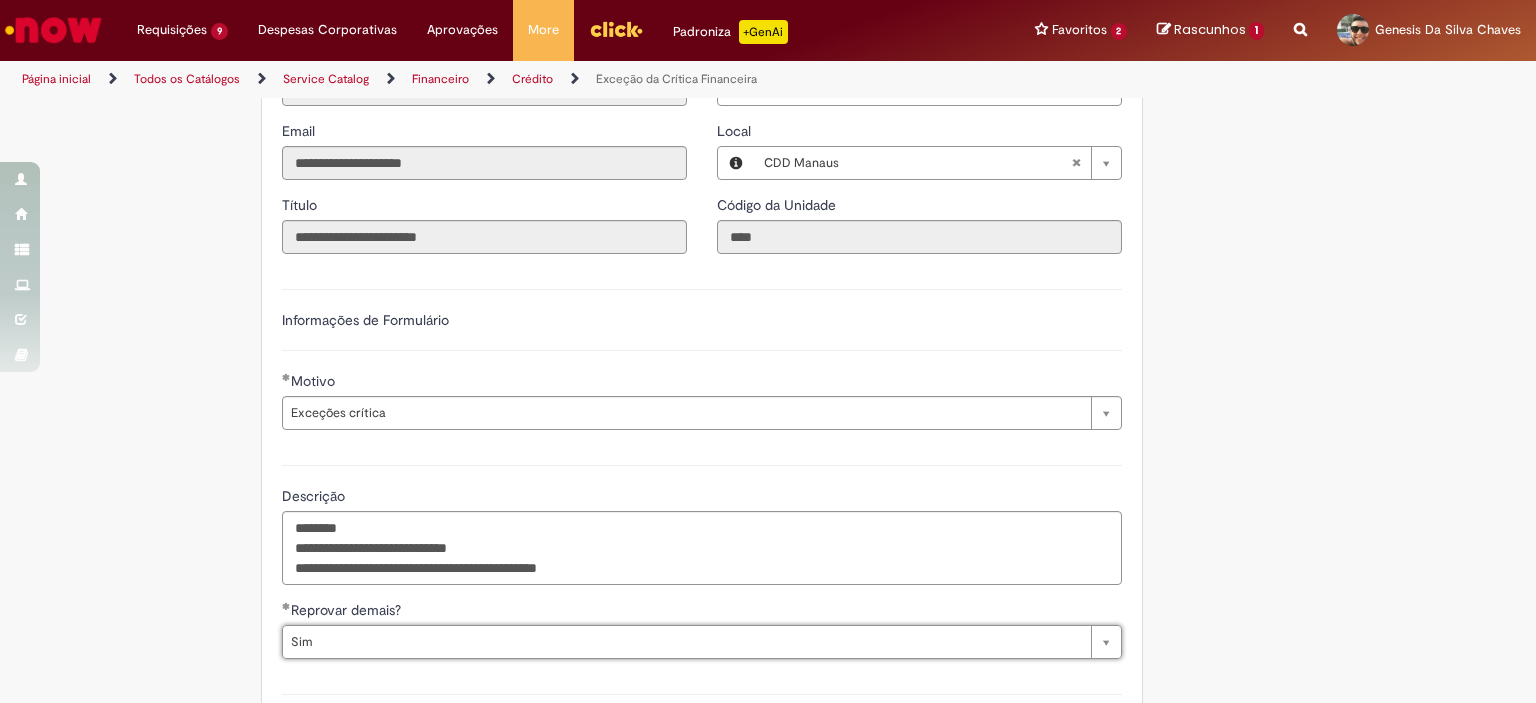 scroll, scrollTop: 1385, scrollLeft: 0, axis: vertical 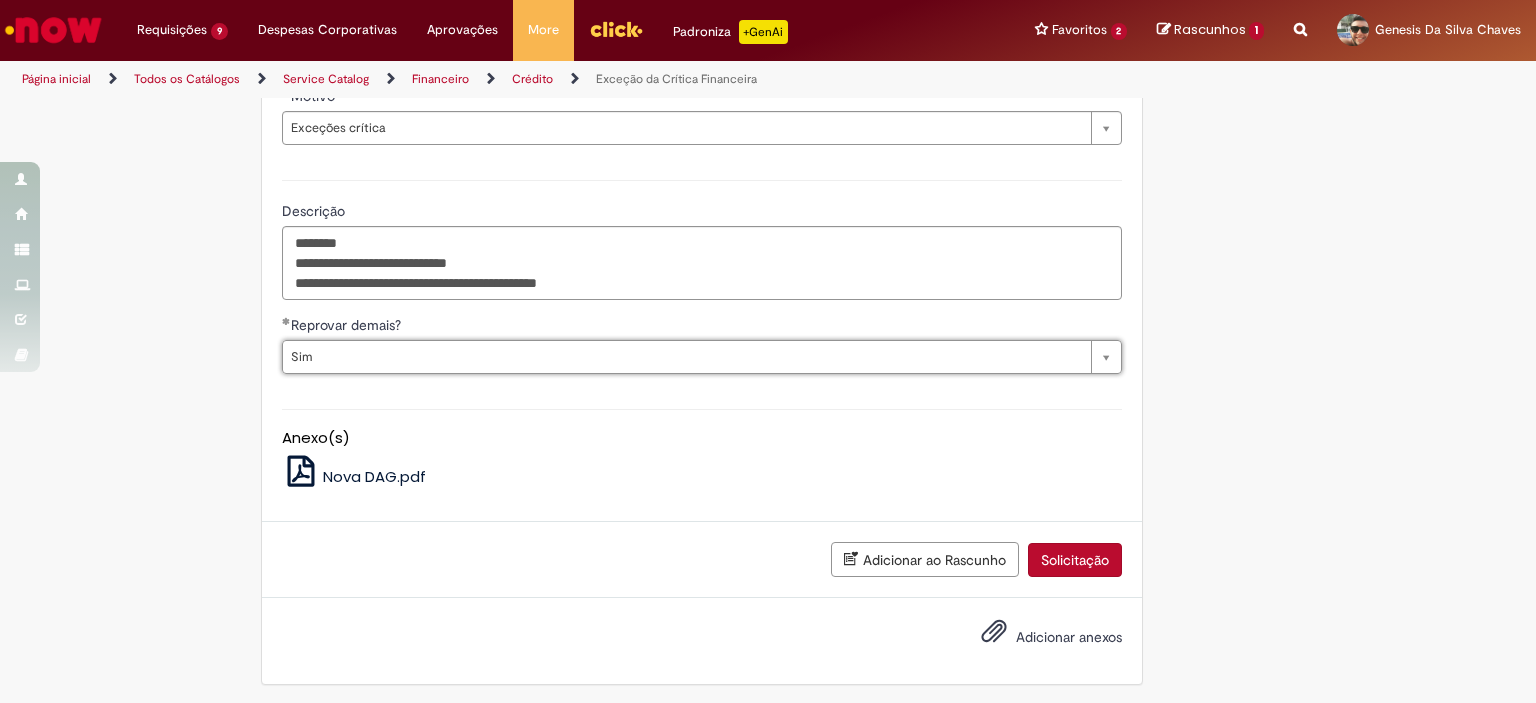 click on "Solicitação" at bounding box center (1075, 560) 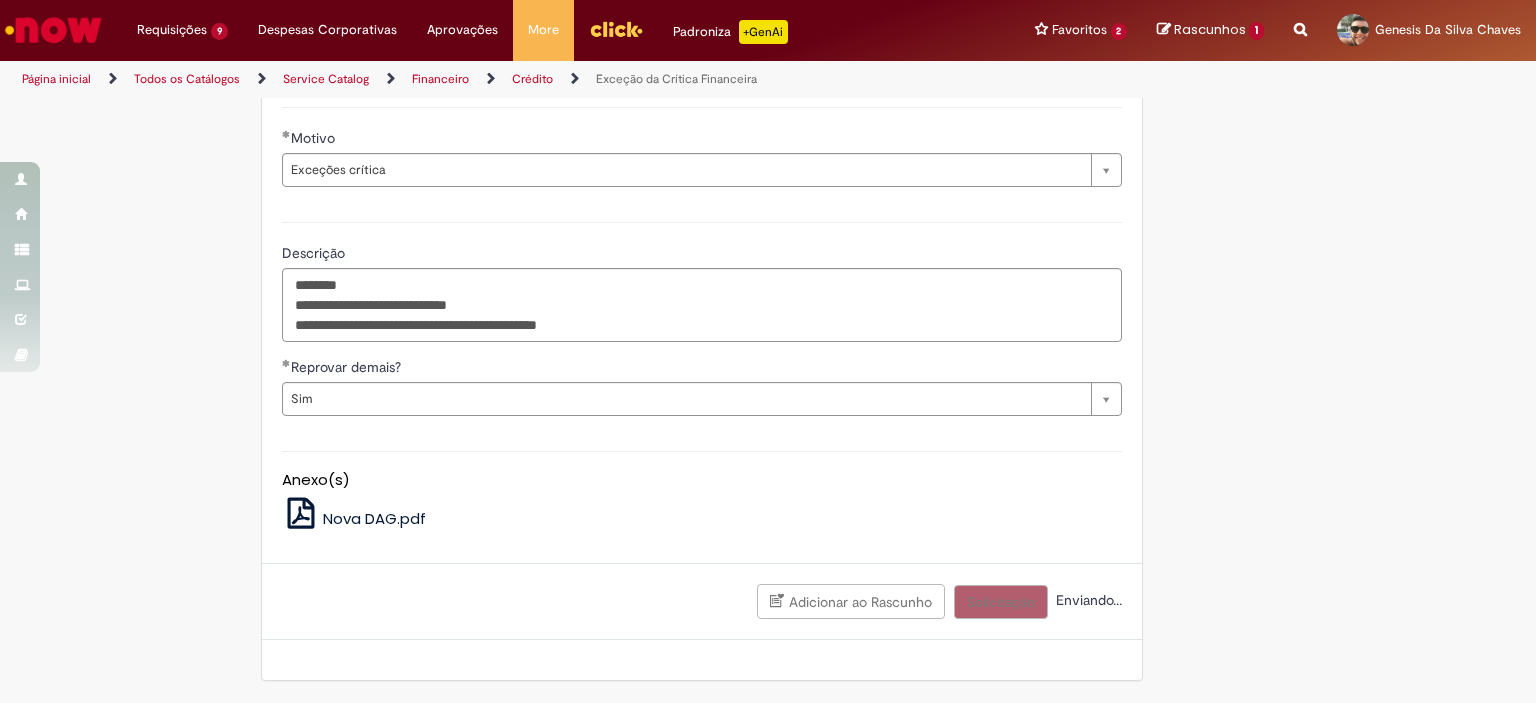 scroll, scrollTop: 1340, scrollLeft: 0, axis: vertical 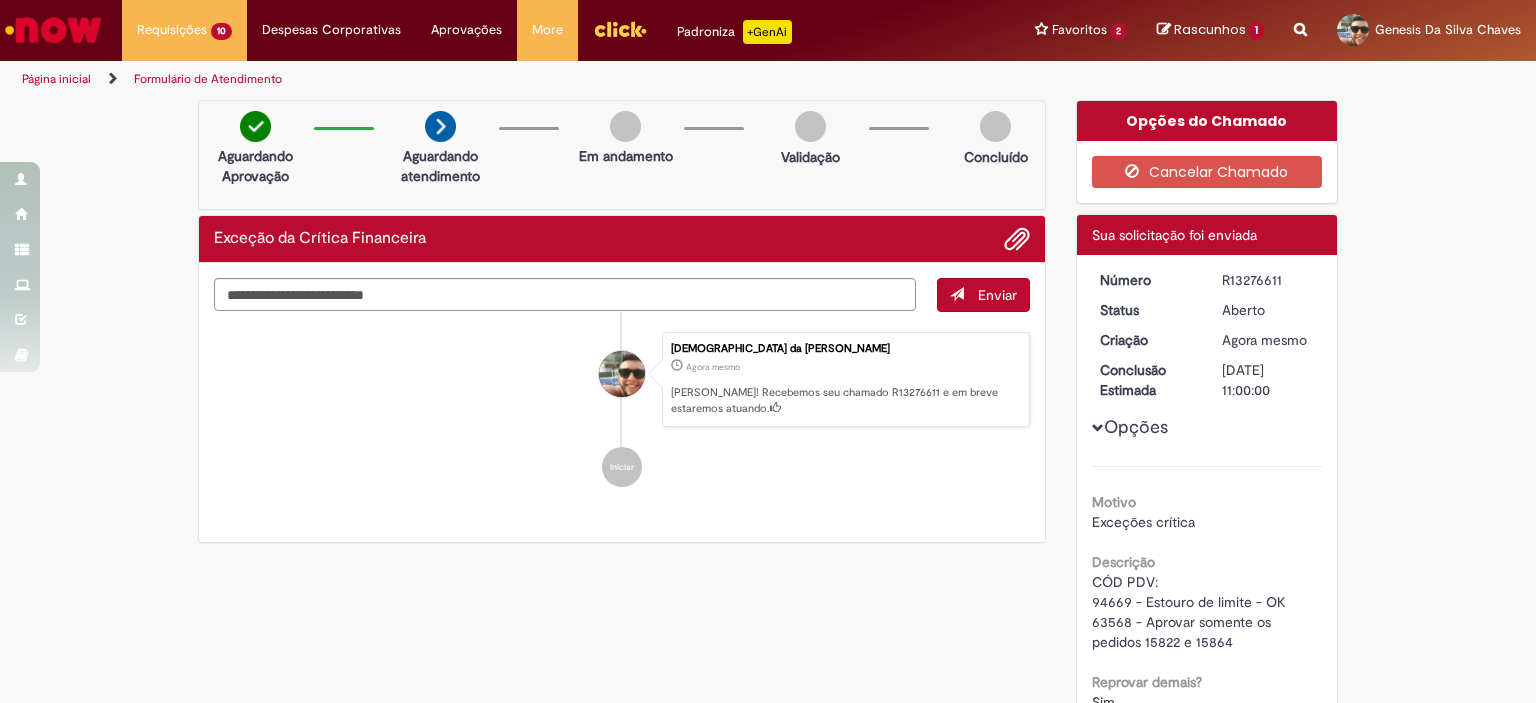 click on "R13276611" at bounding box center [1268, 280] 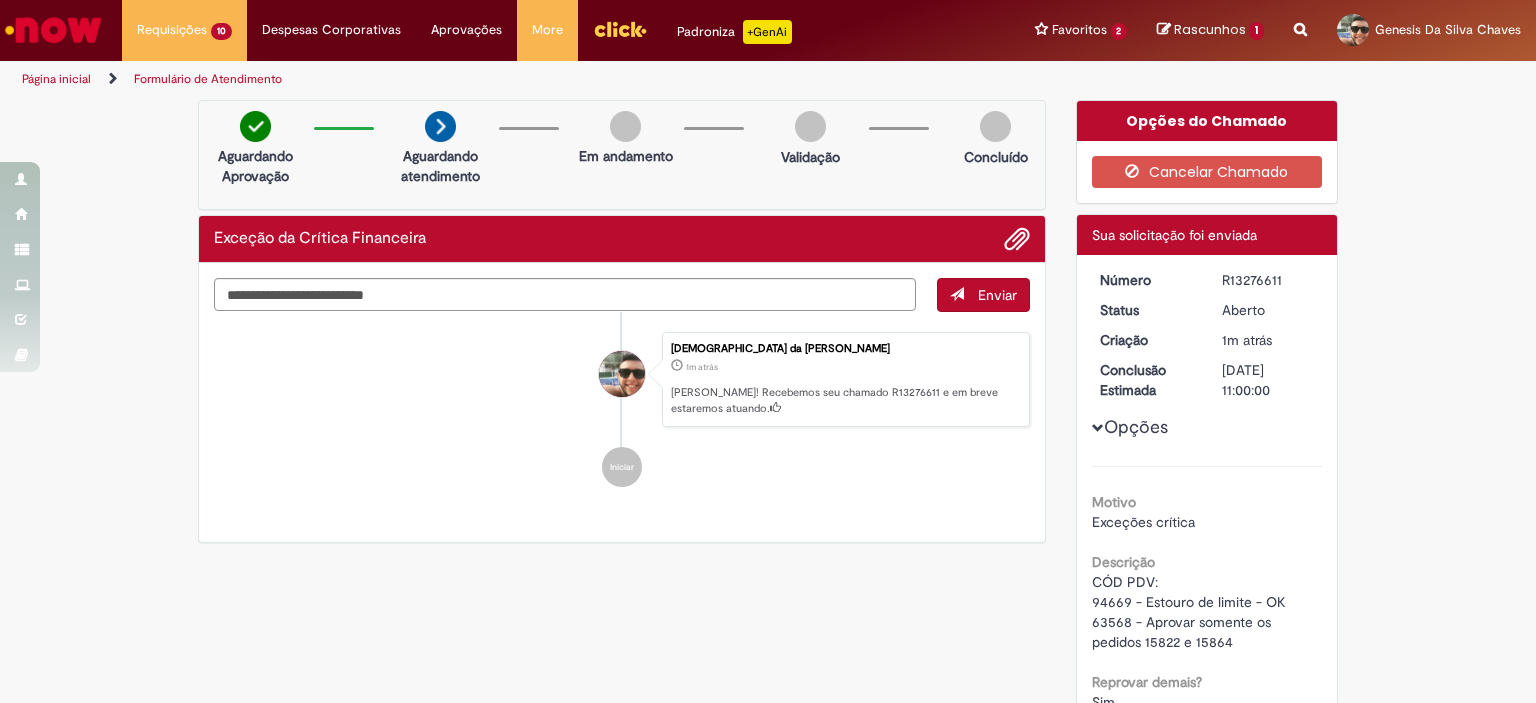 copy on "R13276611" 